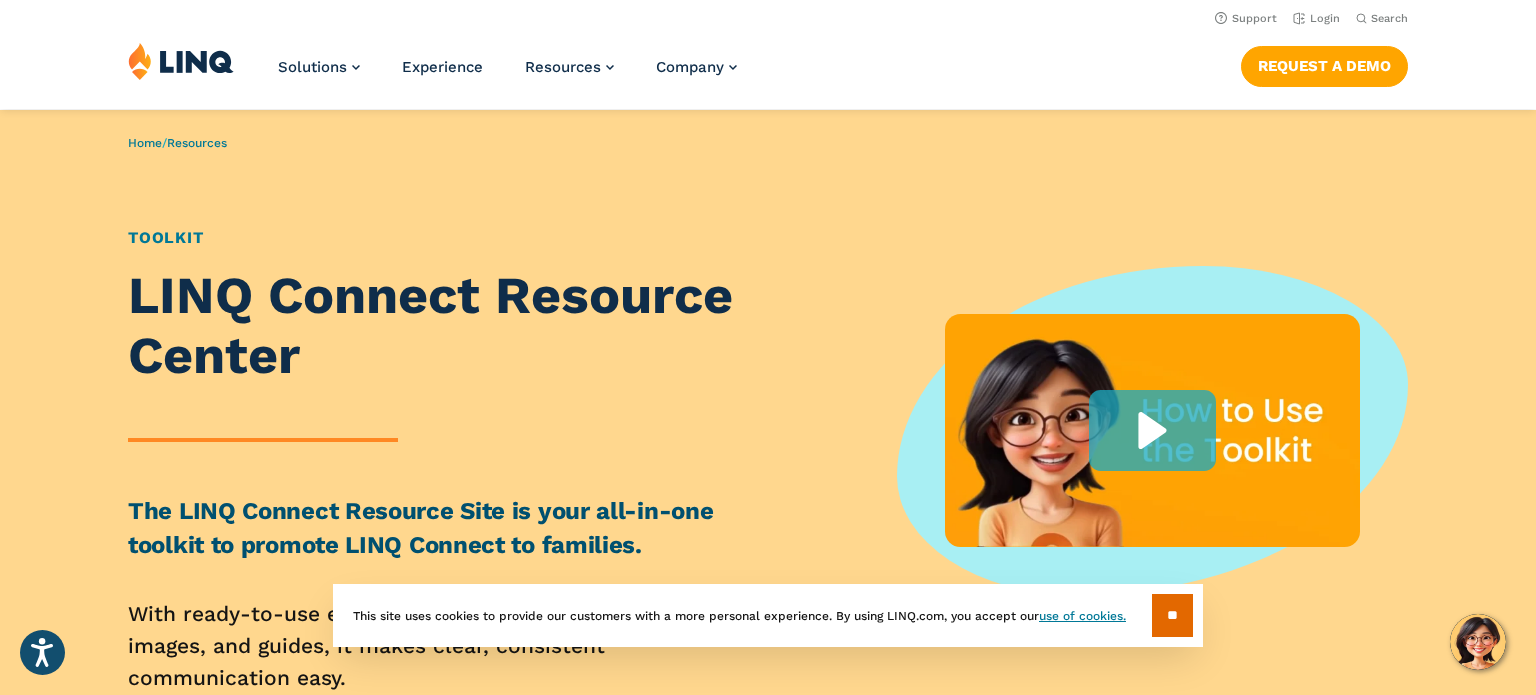 scroll, scrollTop: 0, scrollLeft: 0, axis: both 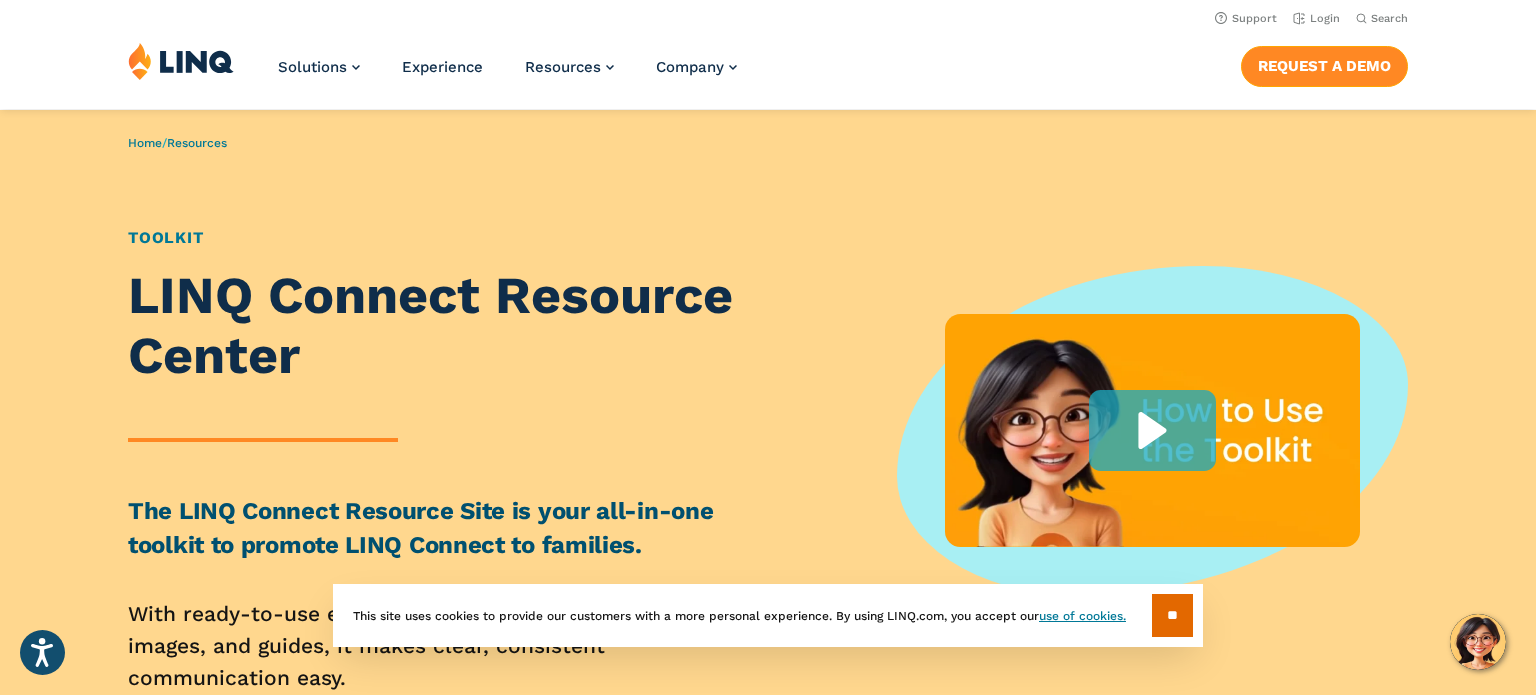 click on "Request a Demo" at bounding box center (1324, 66) 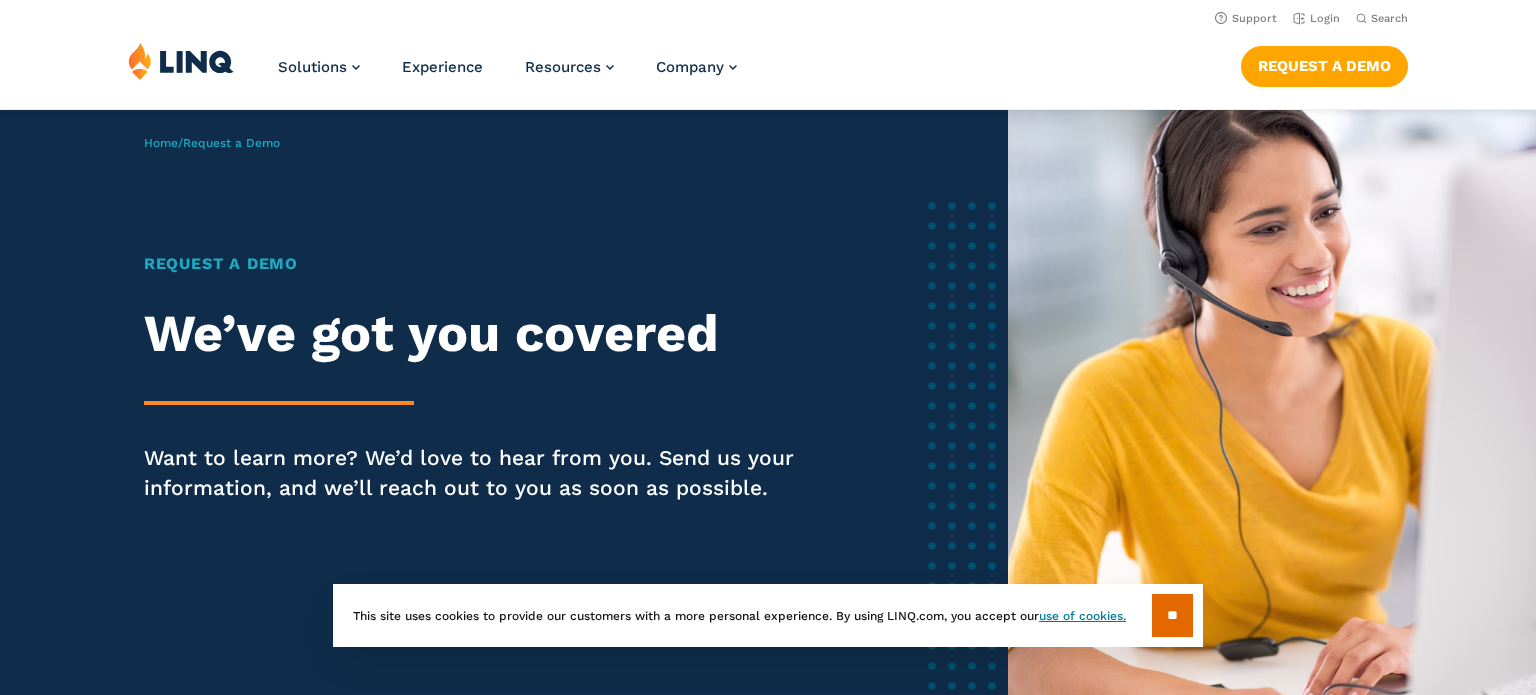 scroll, scrollTop: 0, scrollLeft: 0, axis: both 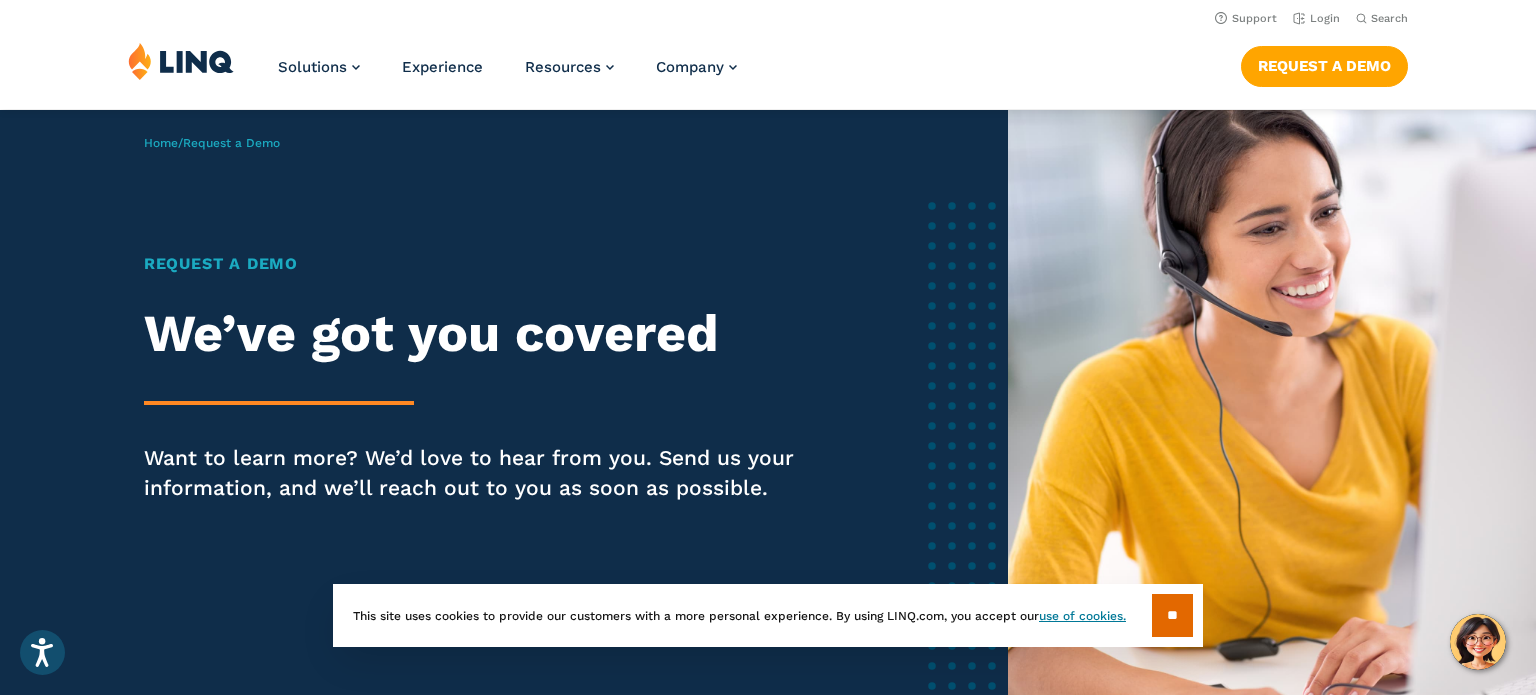 click on "Request a Demo
We’ve got you covered
Want to learn more? We’d love to hear from you. Send us your information, and we’ll reach out to you as soon as possible." at bounding box center (484, 406) 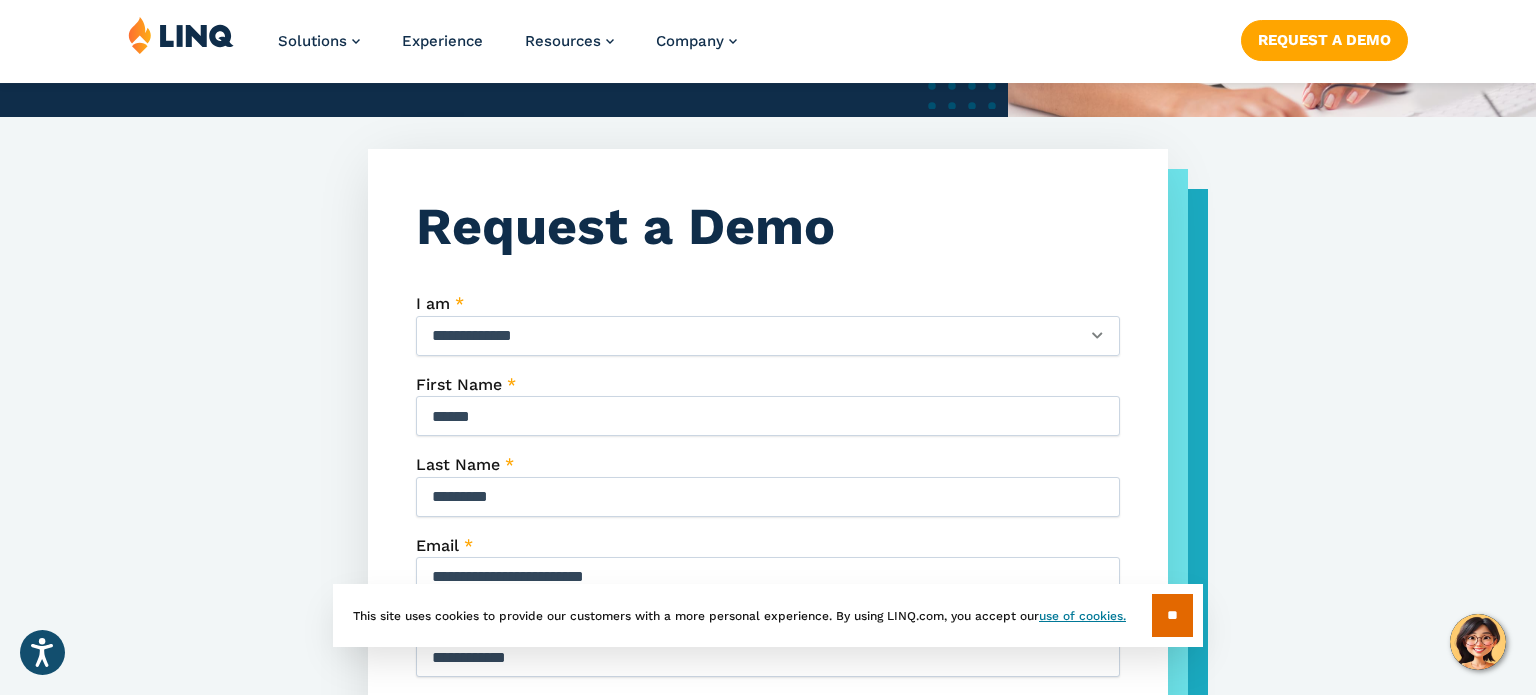 scroll, scrollTop: 640, scrollLeft: 0, axis: vertical 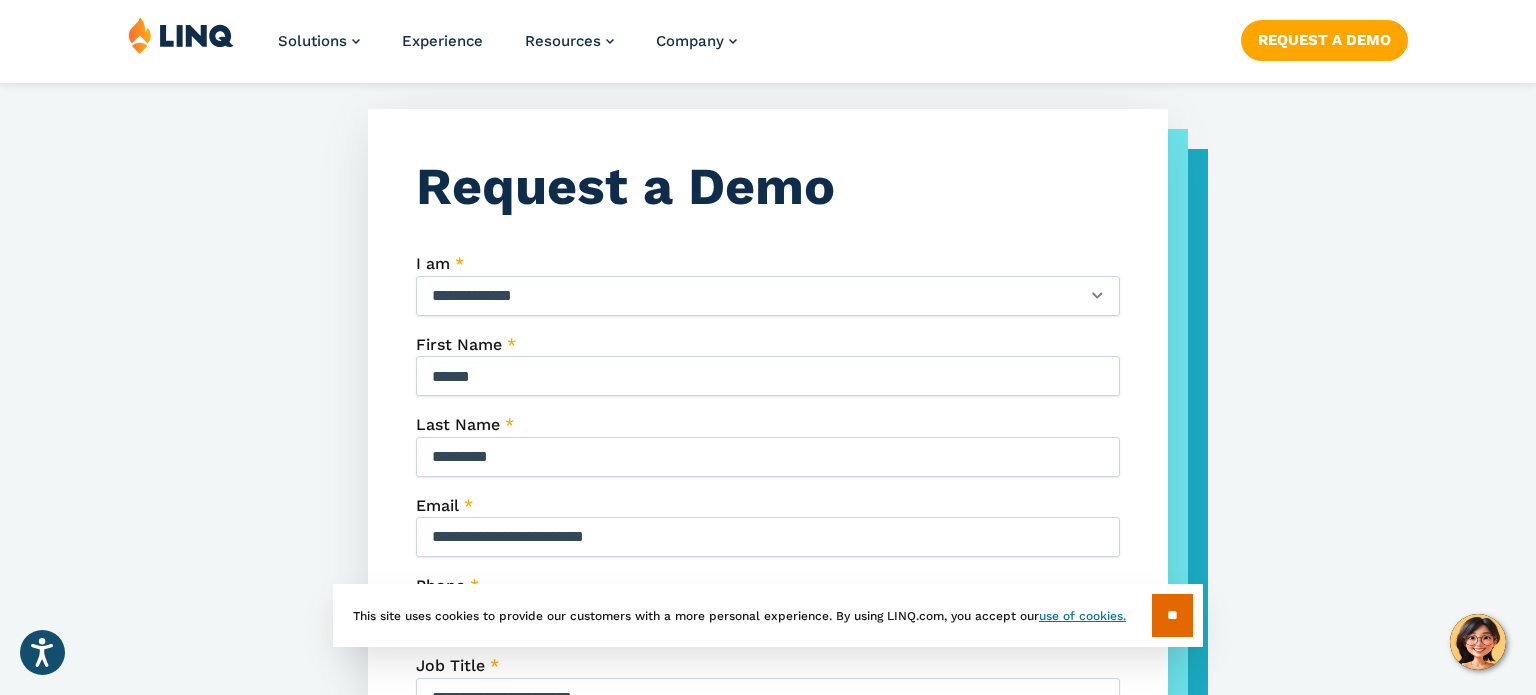 click on "**********" at bounding box center [768, 296] 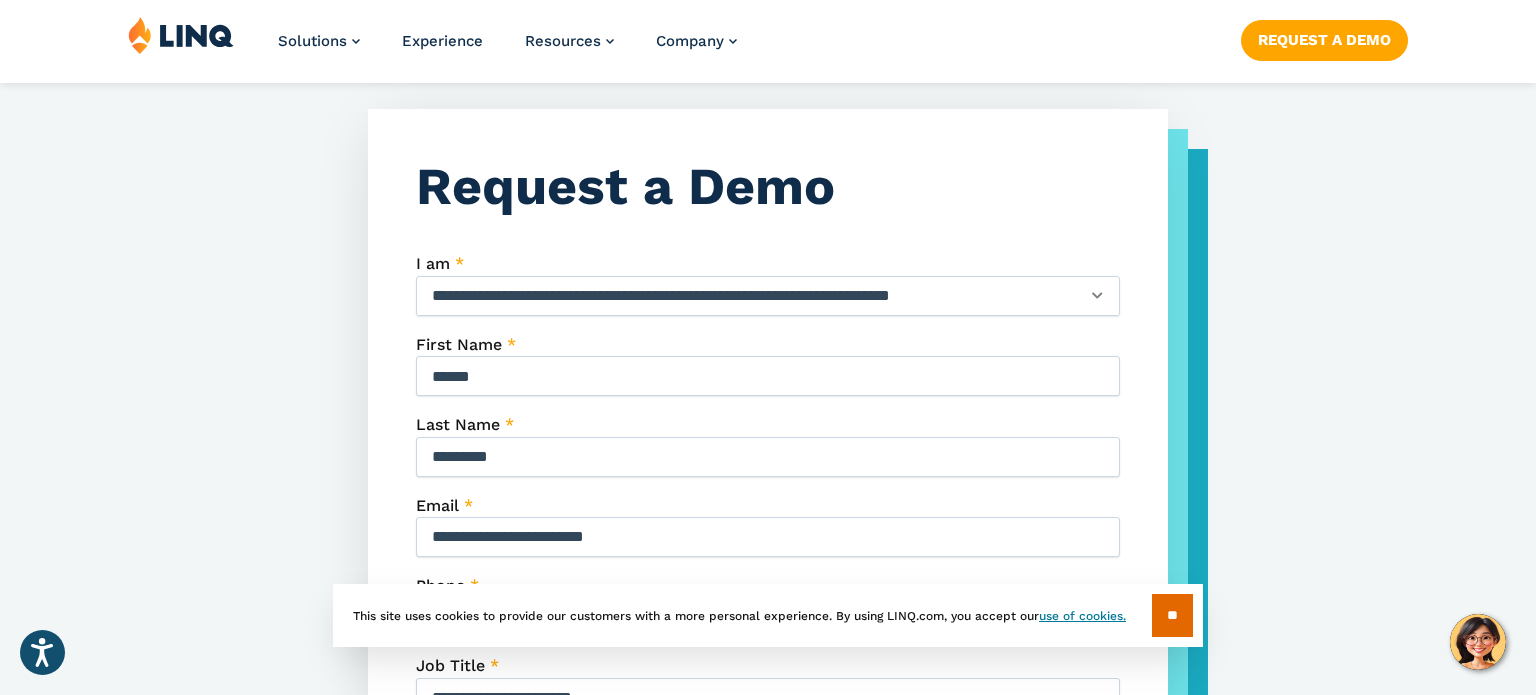 click on "**********" at bounding box center [768, 296] 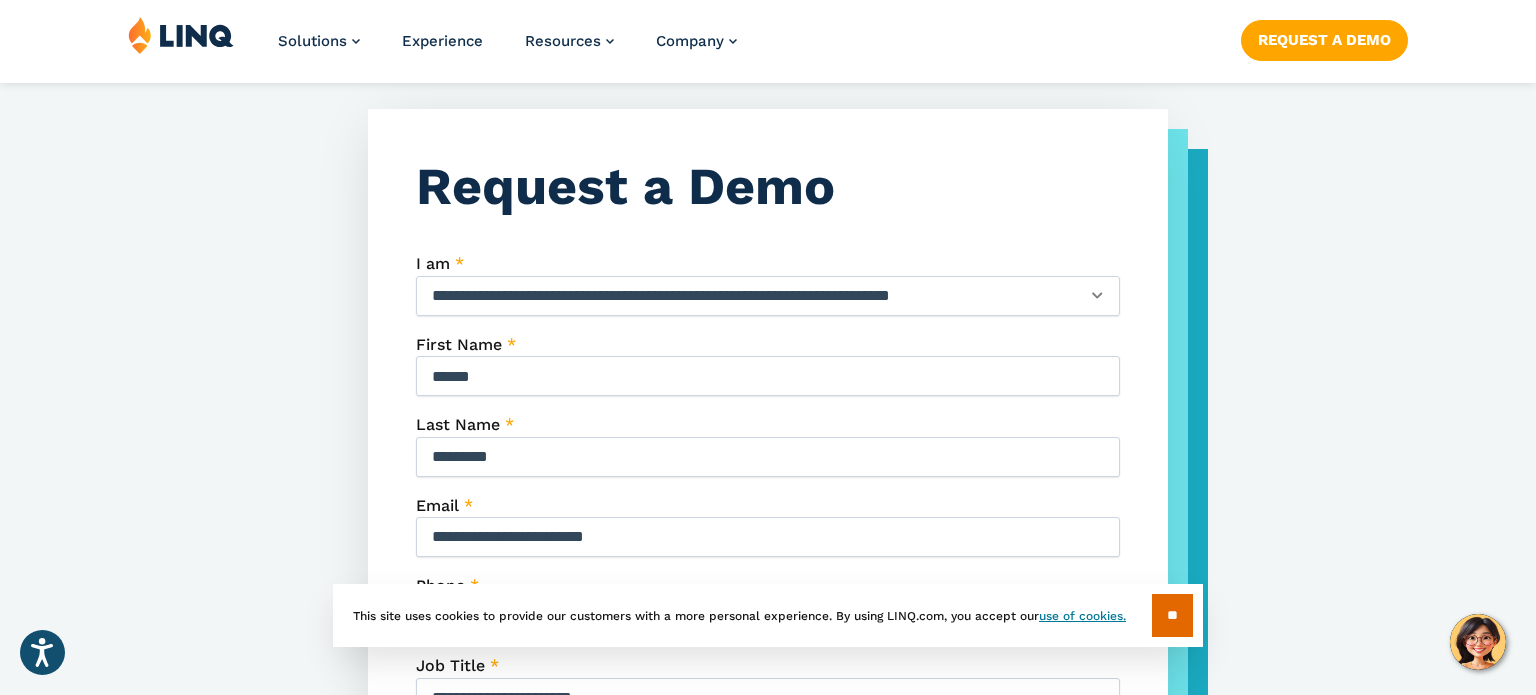 click on "**********" at bounding box center (768, 630) 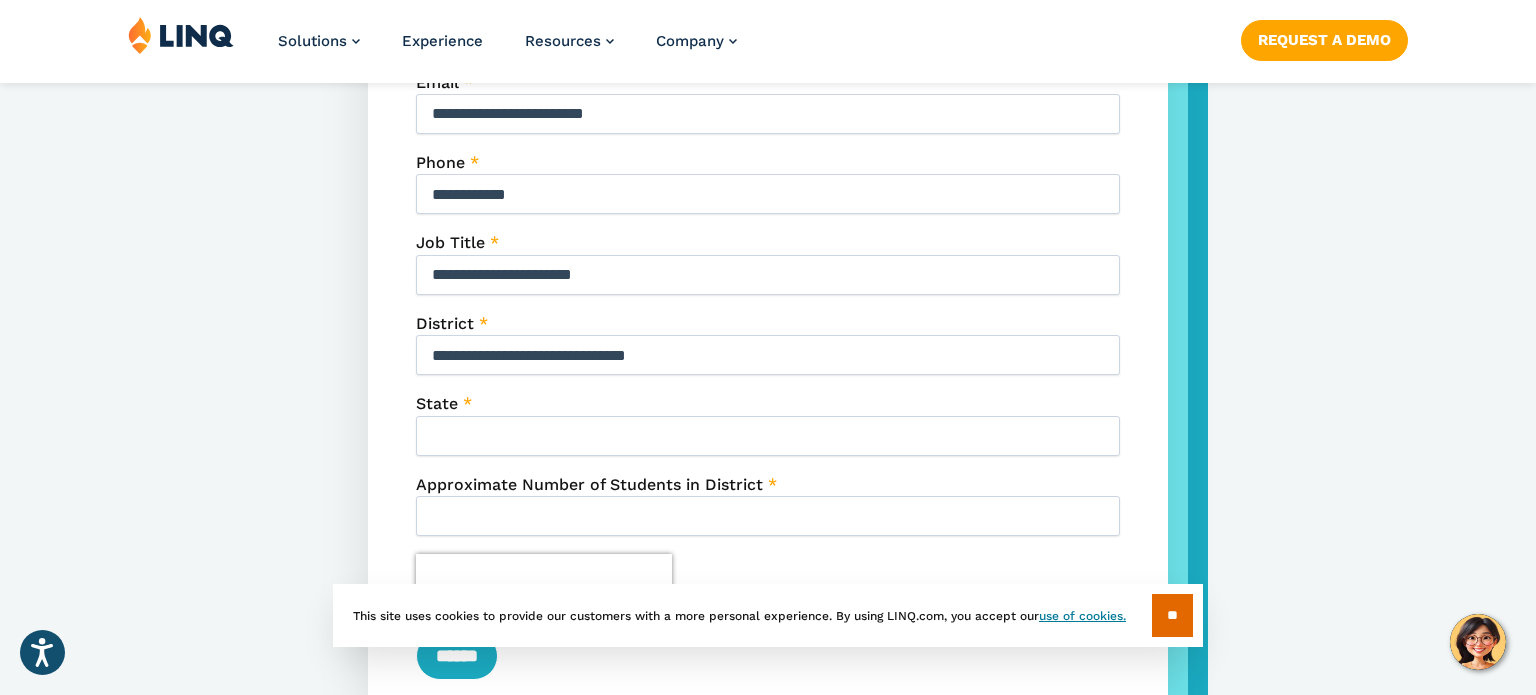 scroll, scrollTop: 1080, scrollLeft: 0, axis: vertical 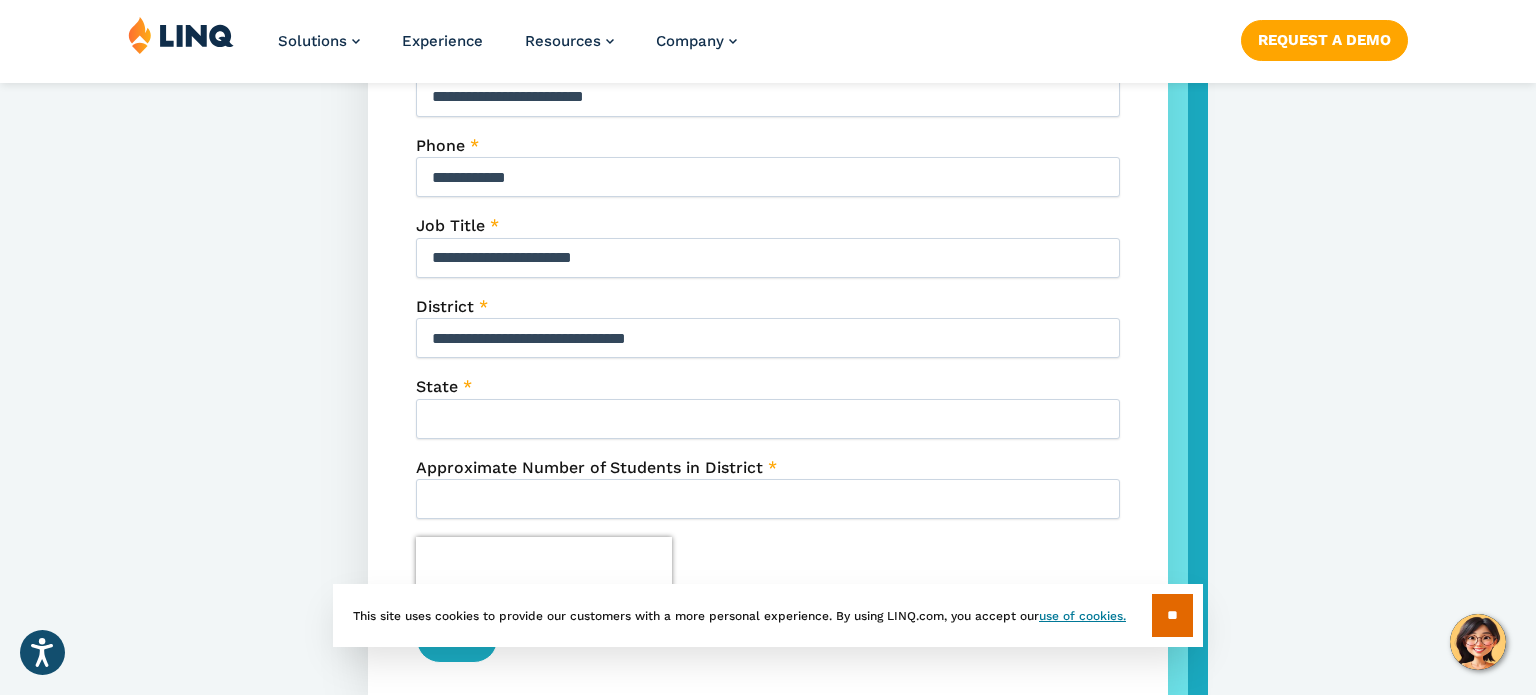 click on "State *" at bounding box center [768, 419] 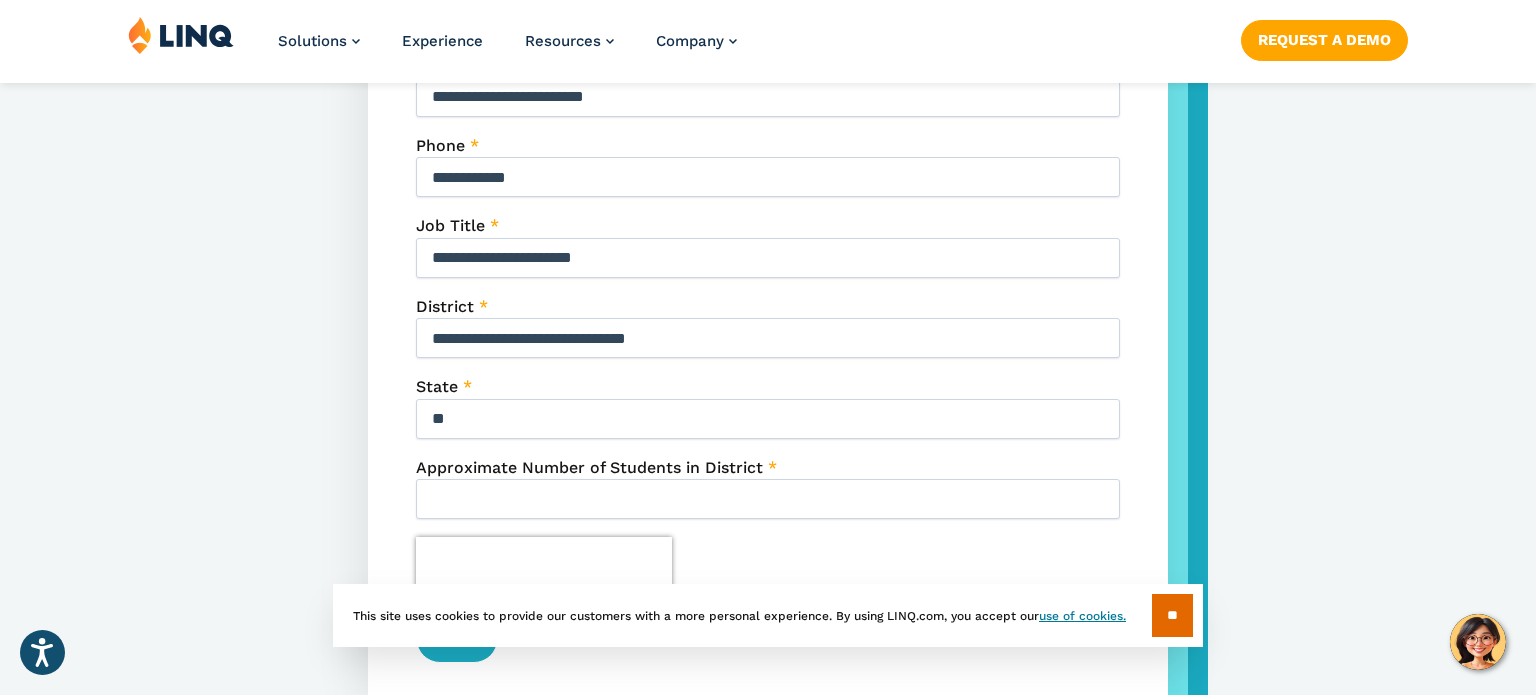 type on "**********" 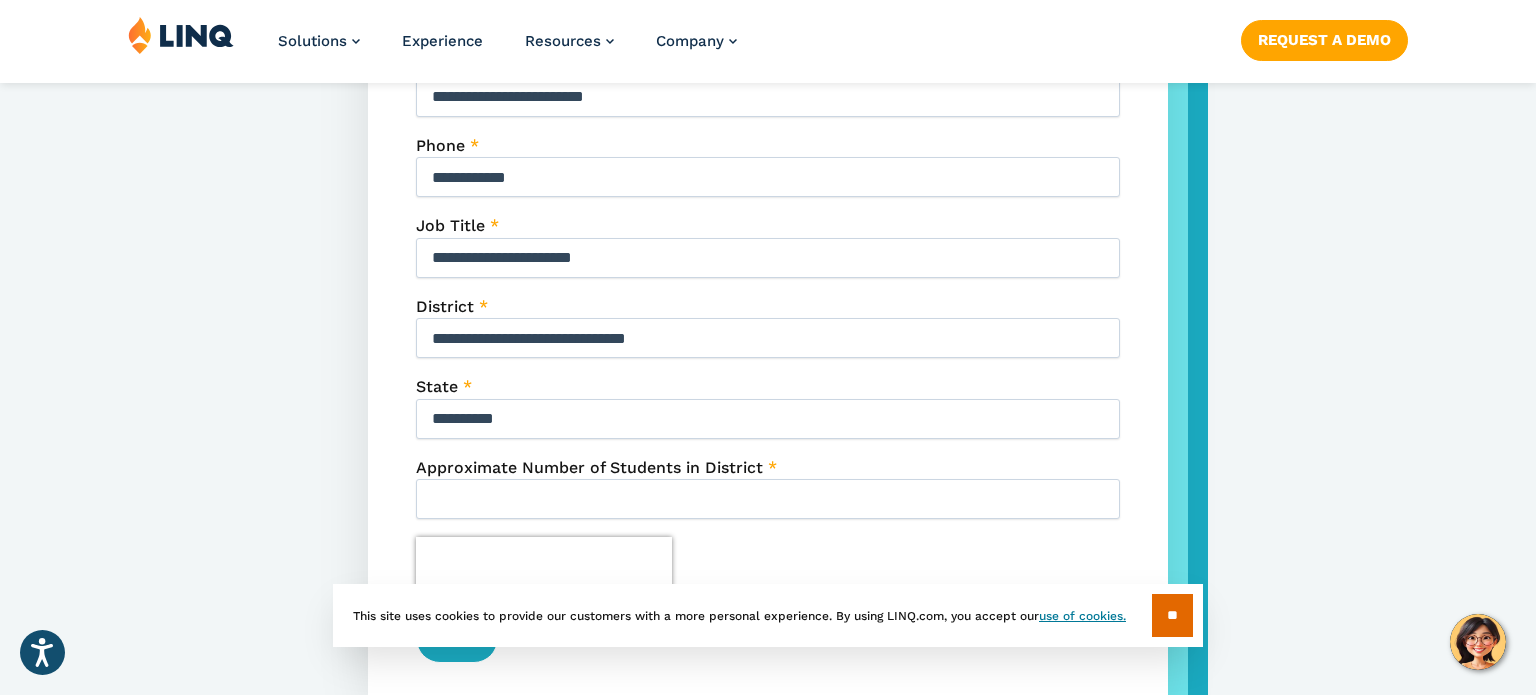 click on "***" at bounding box center [768, 499] 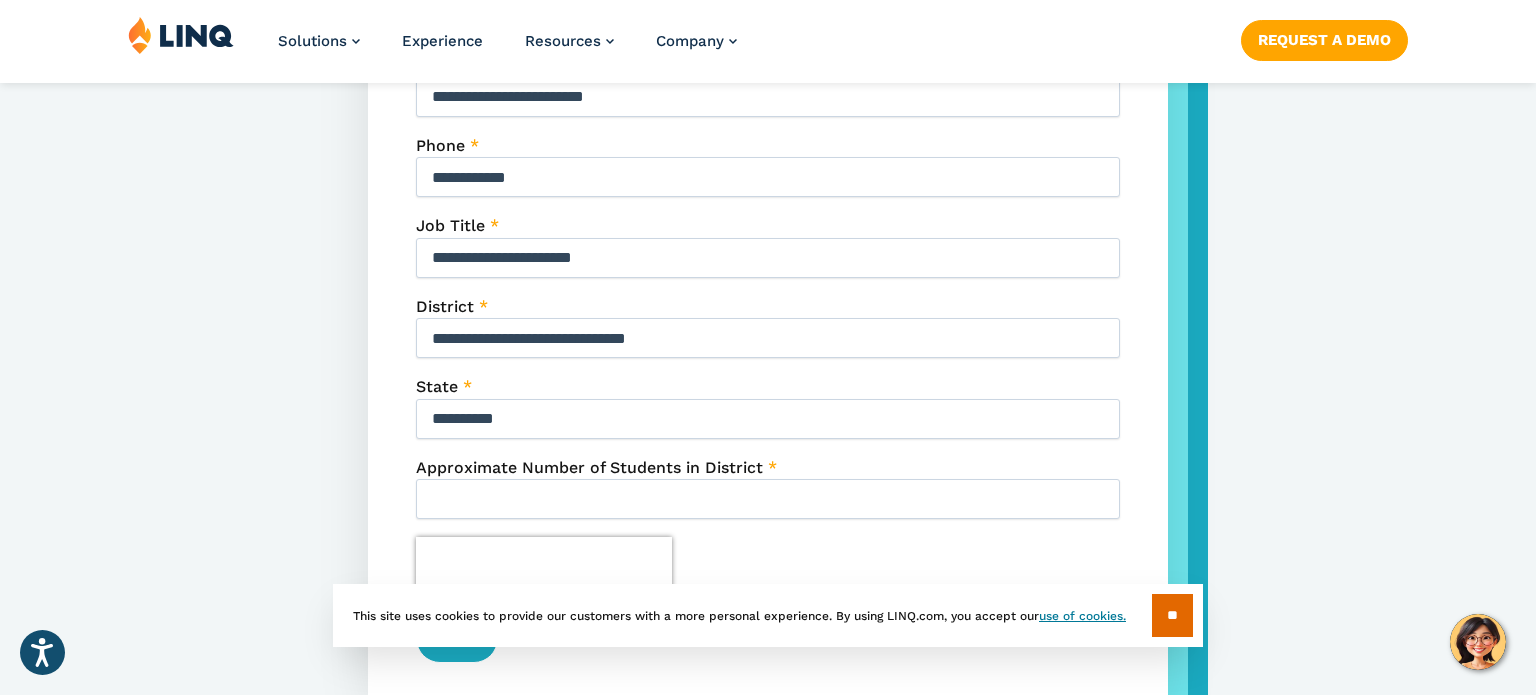 click on "**********" at bounding box center [768, 230] 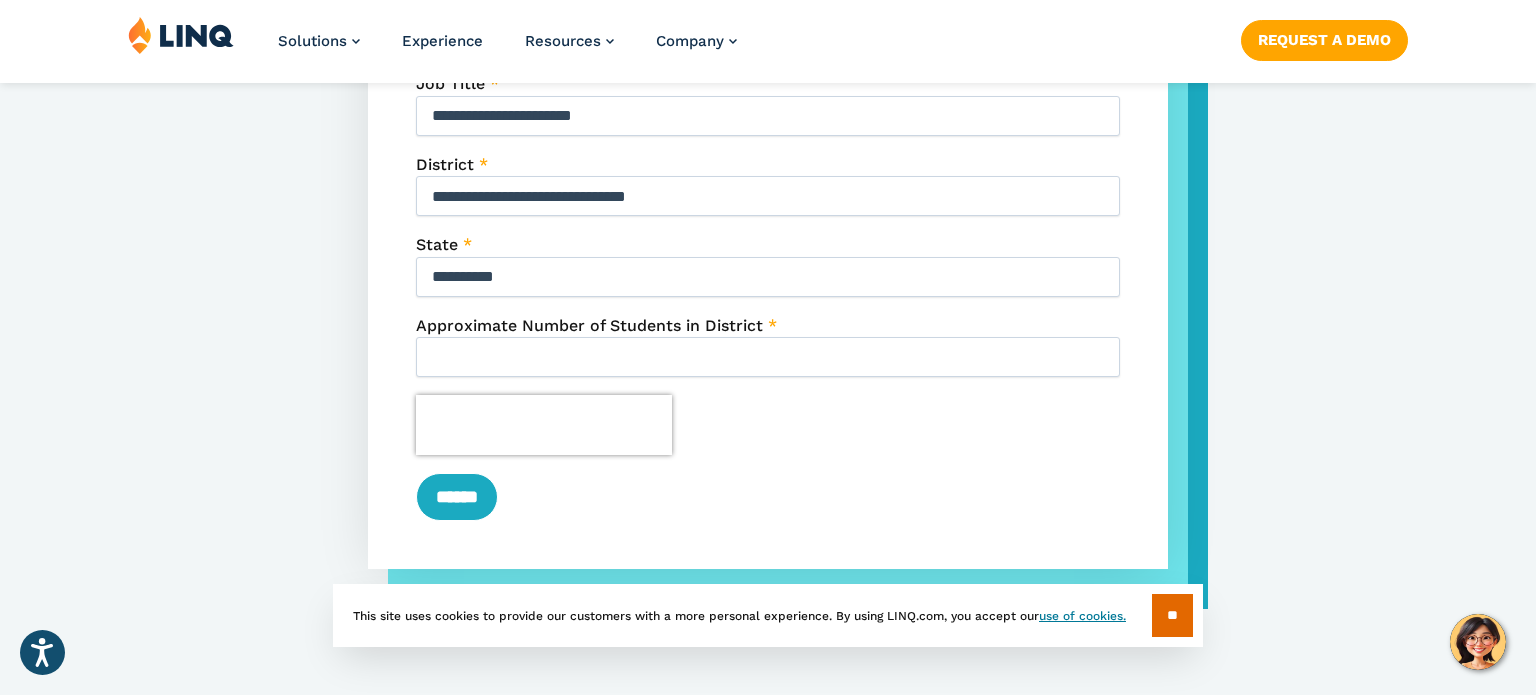 scroll, scrollTop: 1240, scrollLeft: 0, axis: vertical 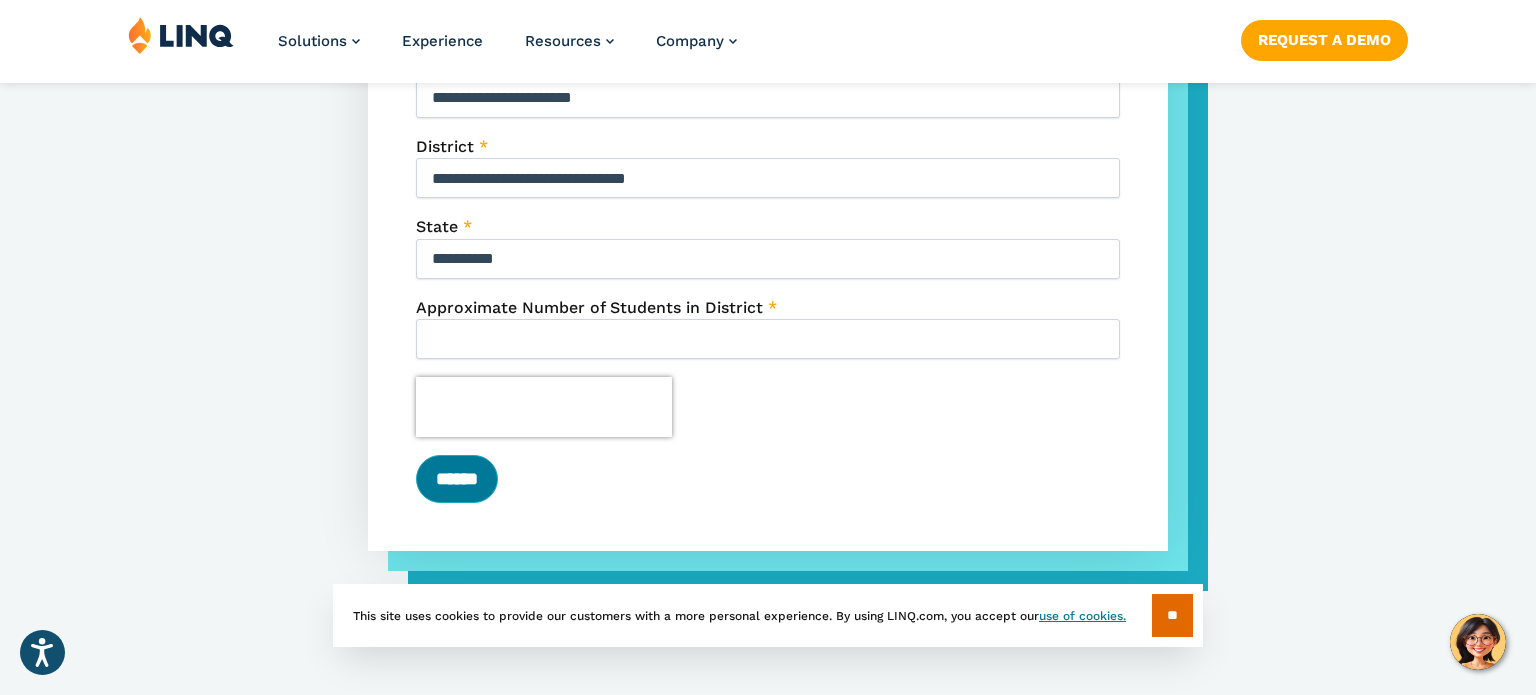 click on "******" at bounding box center (457, 479) 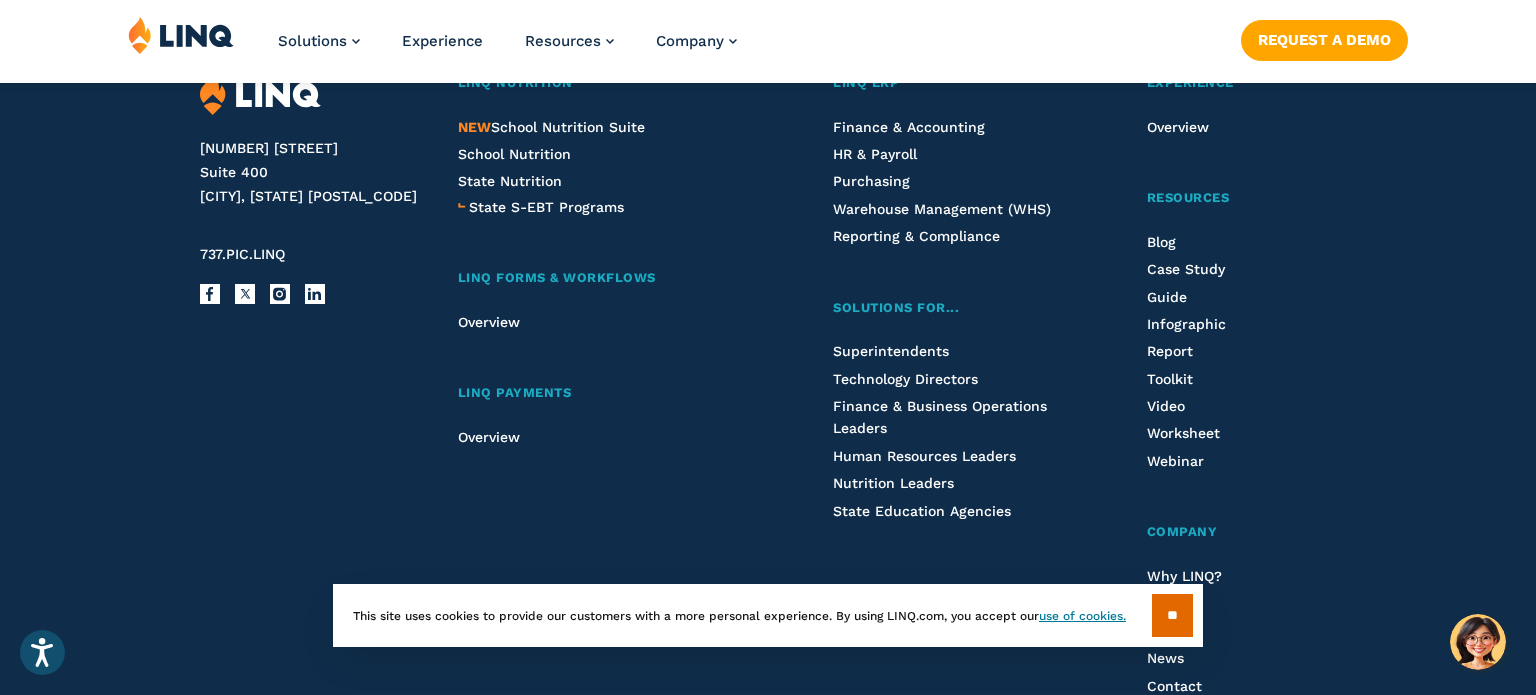 click on "2801 Via Fortuna
Suite 400
Austin, TX 78746
737.PIC.LINQ
Facebook
X
Instagram
LinkedIn
Email
LINQ Nutrition NEW  School Nutrition Suite
School Nutrition
State Nutrition
State S-EBT Programs
LINQ Forms & Workflows Overview
LINQ Payments Overview
LINQ ERP Finance & Accounting
HR & Payroll
Purchasing
Warehouse Management (WHS)
Reporting & Compliance
Solutions For... Superintendents
Technology Directors
Finance & Business Operations Leaders
Human Resources Leaders
Nutrition Leaders
State Education Agencies
Experience Overview
Resources Blog
Case Study
Guide
Infographic
Report
Toolkit
Video
Worksheet
Webinar
Company Why LINQ?
Careers
Events
News
Contact
Legal
Privacy Policy
Privacy Policy
Legal
Pay an Invoice" at bounding box center [768, 462] 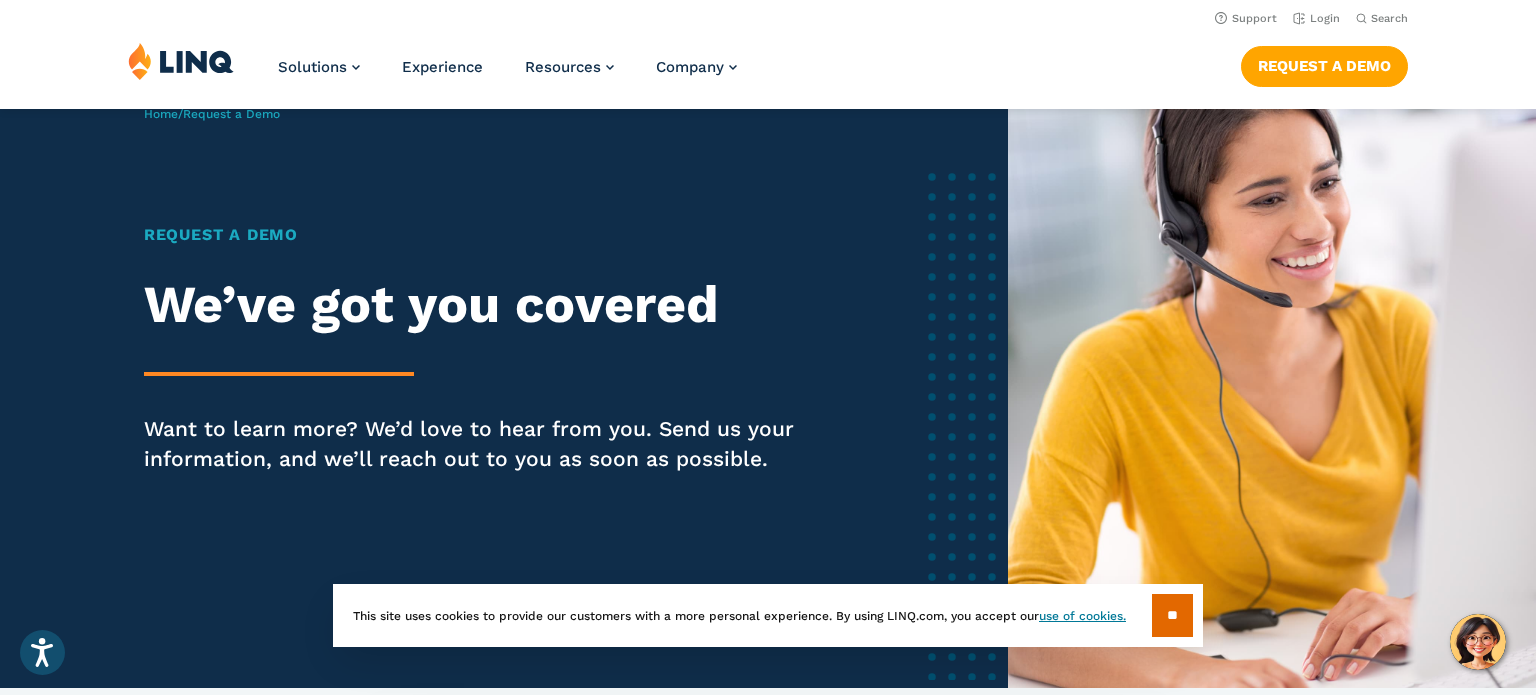 scroll, scrollTop: 0, scrollLeft: 0, axis: both 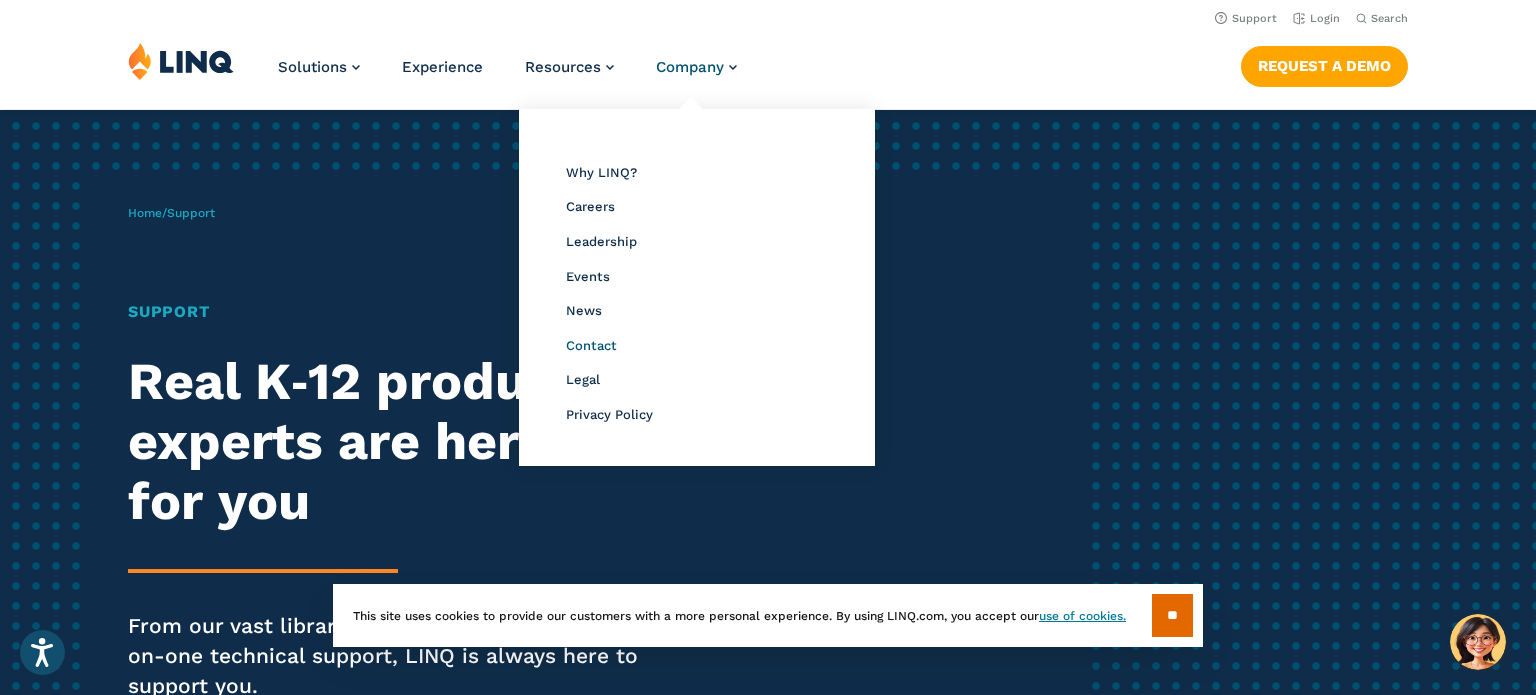 click on "Contact" at bounding box center (591, 345) 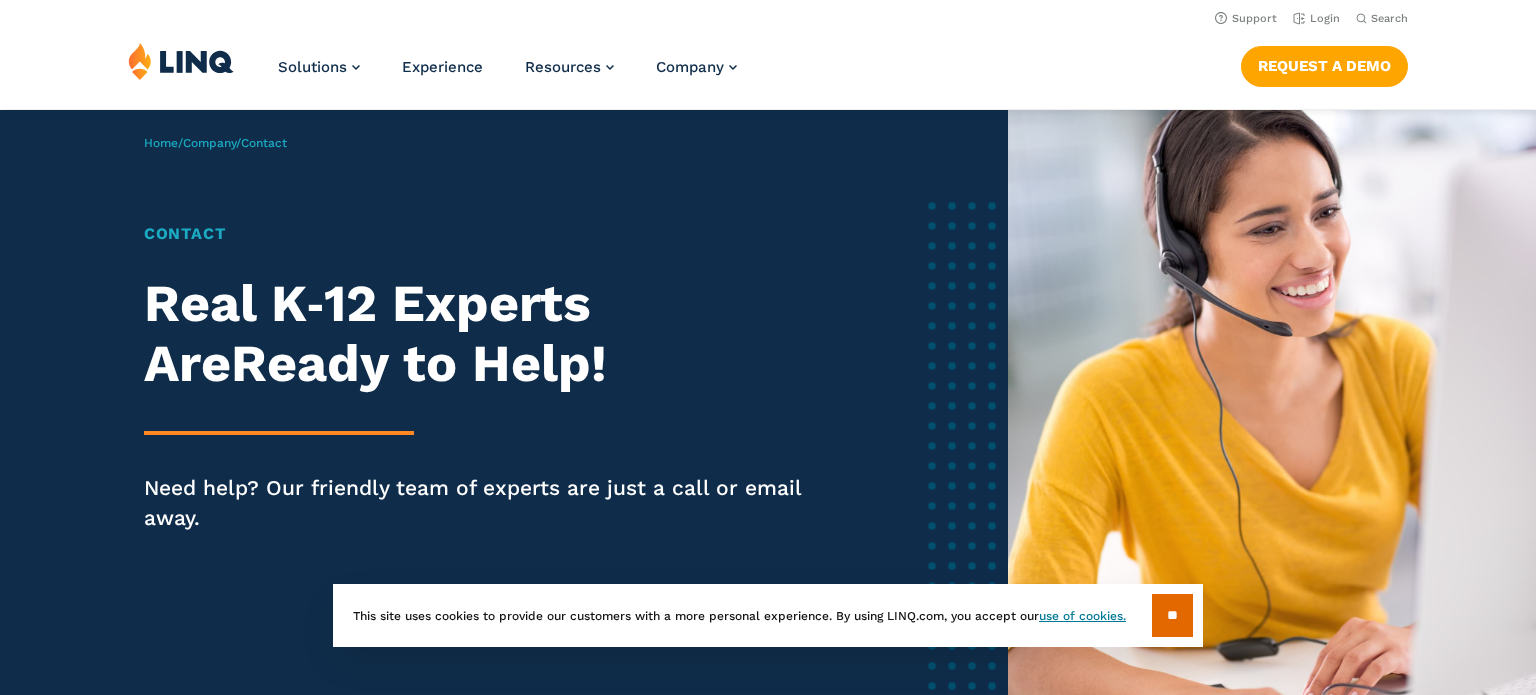 scroll, scrollTop: 0, scrollLeft: 0, axis: both 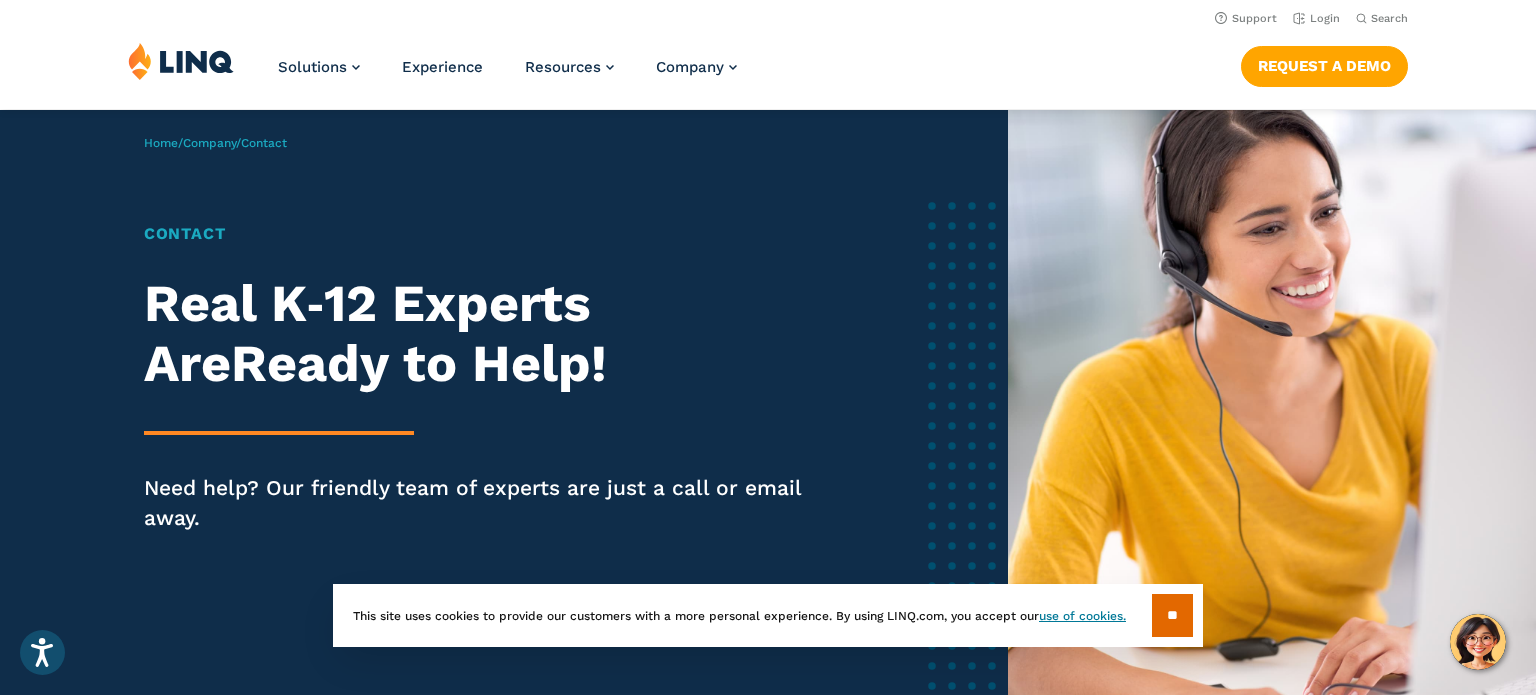 click at bounding box center (1272, 413) 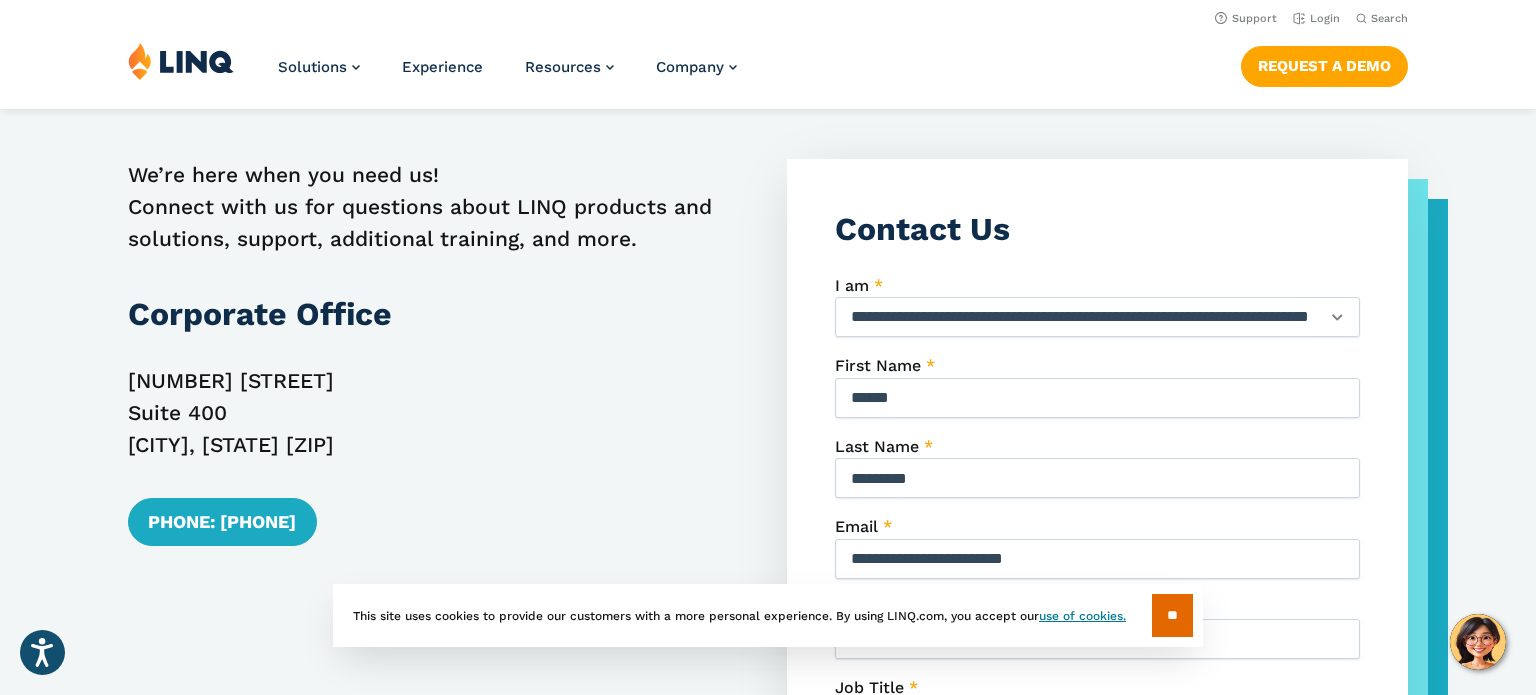 scroll, scrollTop: 640, scrollLeft: 0, axis: vertical 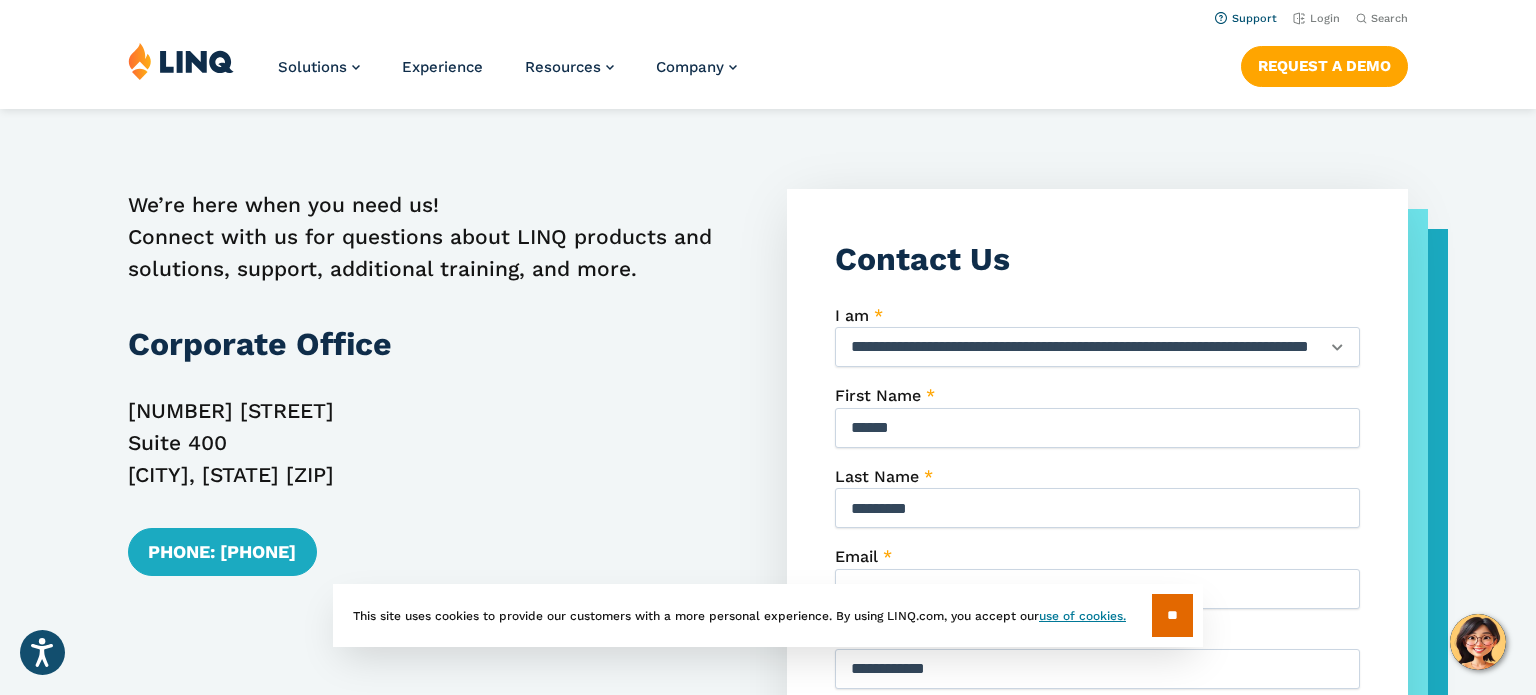 click on "Support" at bounding box center [1246, 18] 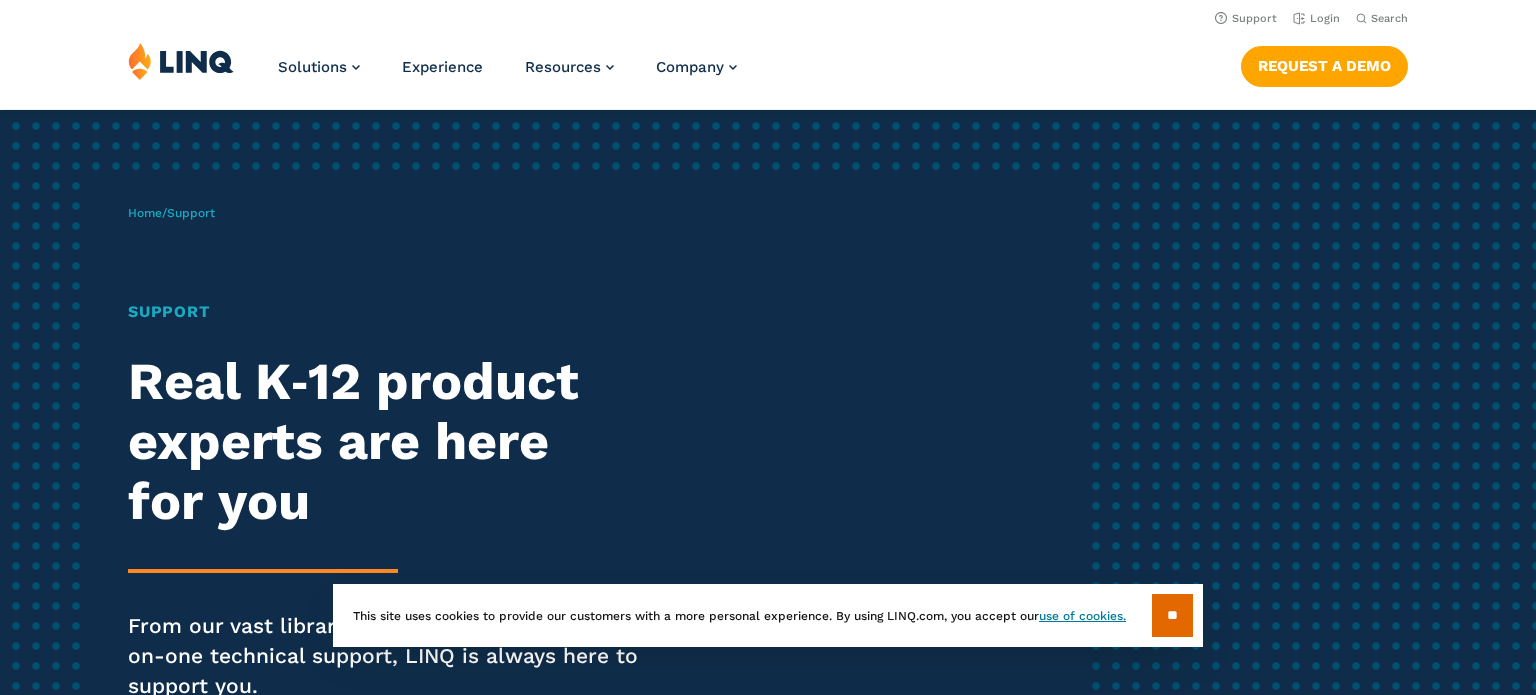 scroll, scrollTop: 0, scrollLeft: 0, axis: both 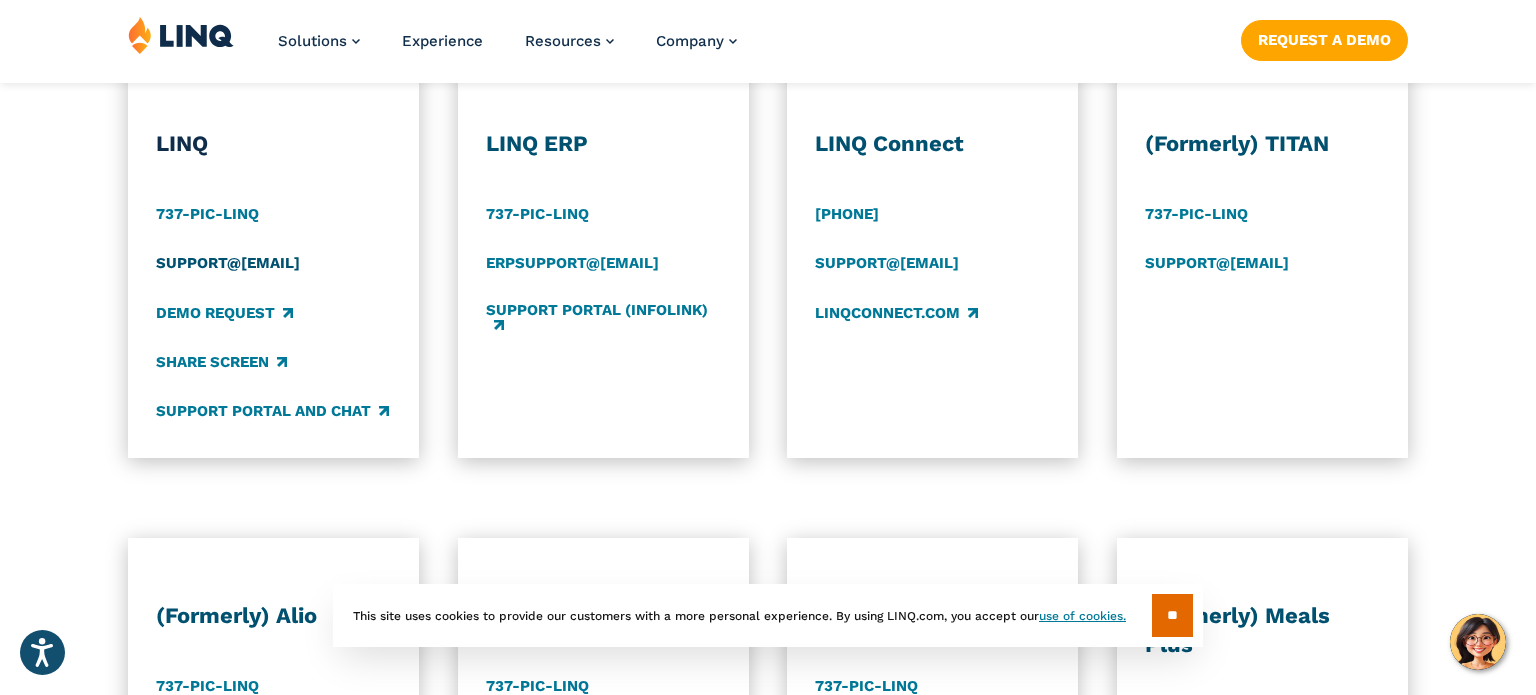 click on "support@example.com" at bounding box center [228, 264] 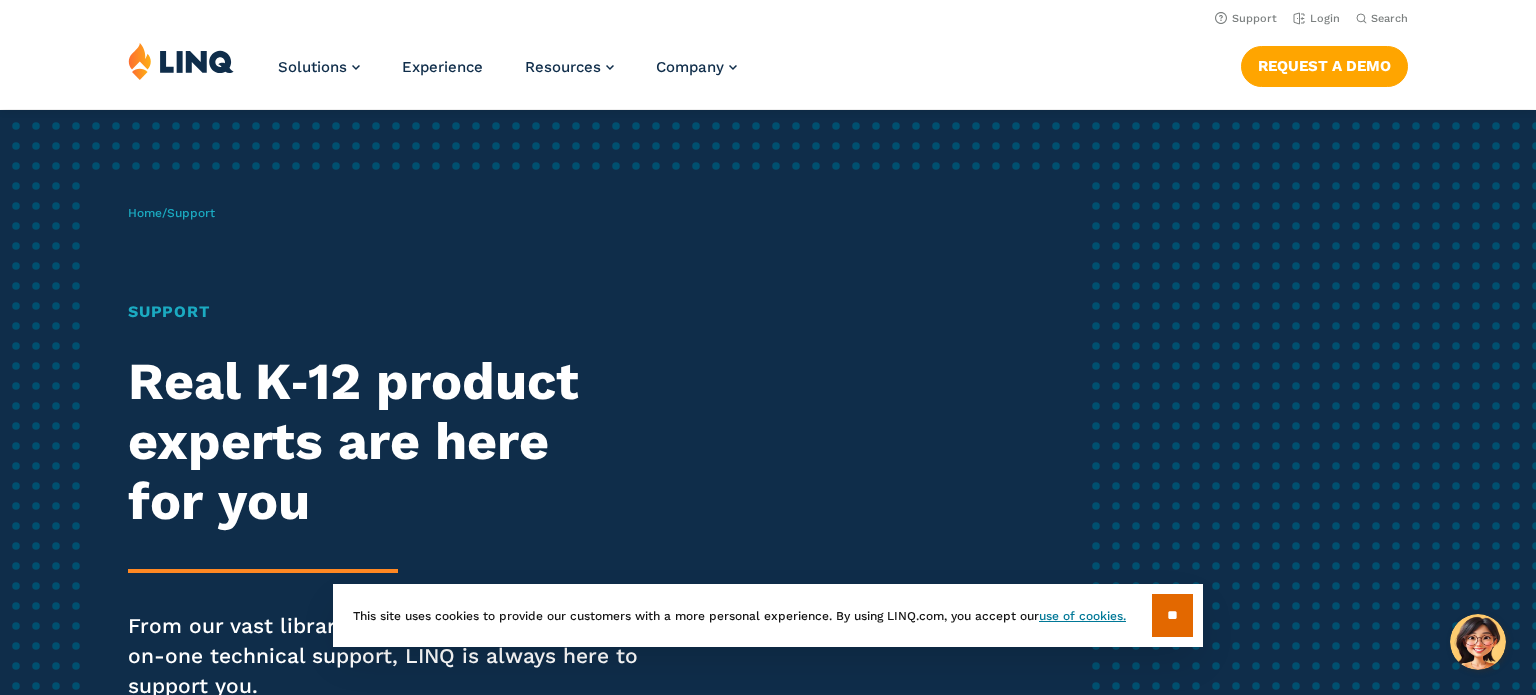 scroll, scrollTop: 0, scrollLeft: 0, axis: both 